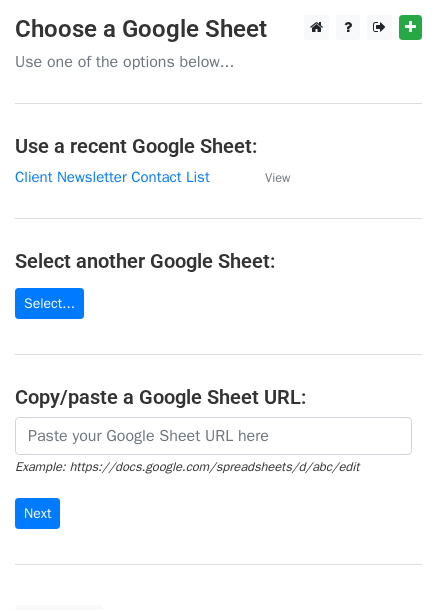 scroll, scrollTop: 0, scrollLeft: 0, axis: both 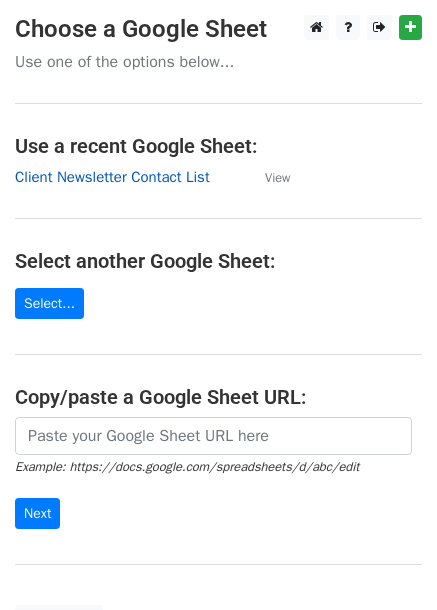 click on "Client Newsletter Contact List" at bounding box center [112, 177] 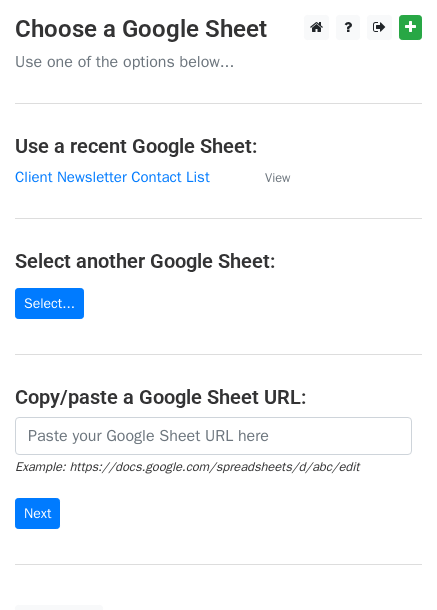 scroll, scrollTop: 0, scrollLeft: 0, axis: both 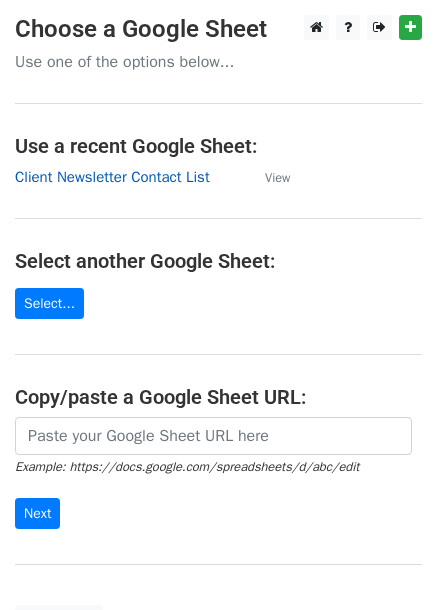 click on "Client Newsletter Contact List" at bounding box center [112, 177] 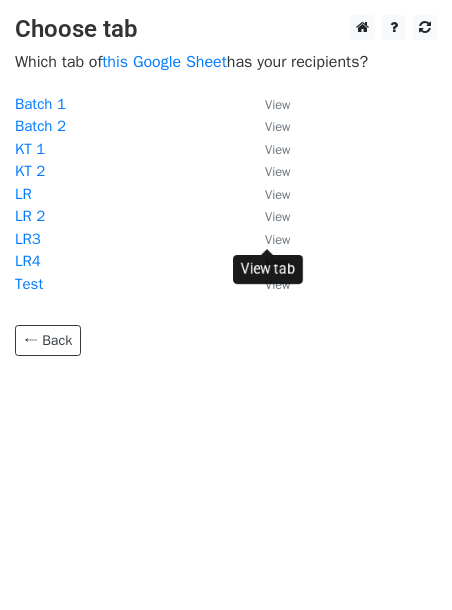 scroll, scrollTop: 0, scrollLeft: 0, axis: both 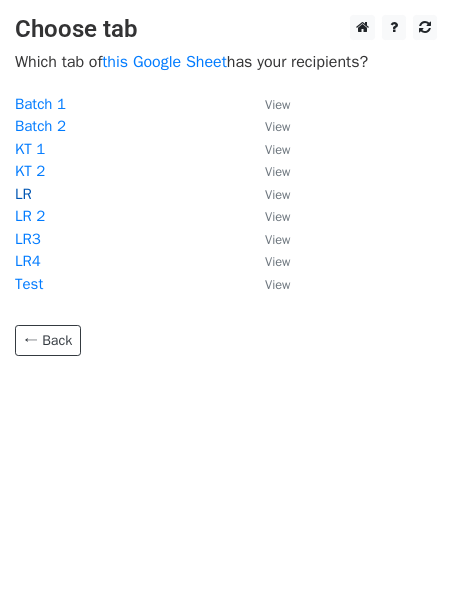 click on "LR" at bounding box center [23, 194] 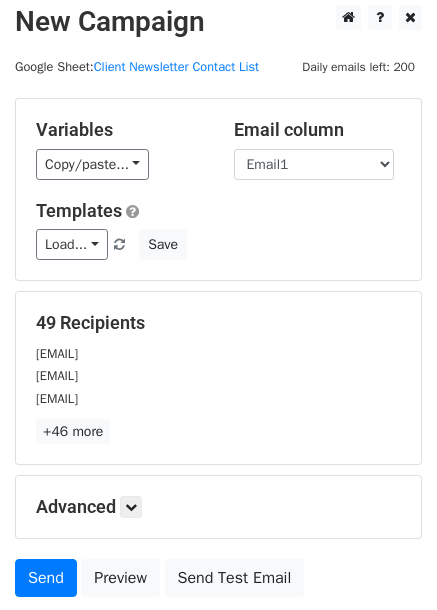 scroll, scrollTop: 0, scrollLeft: 0, axis: both 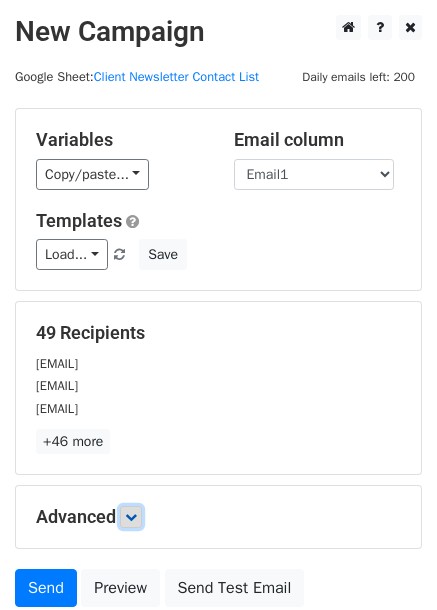 click at bounding box center [131, 517] 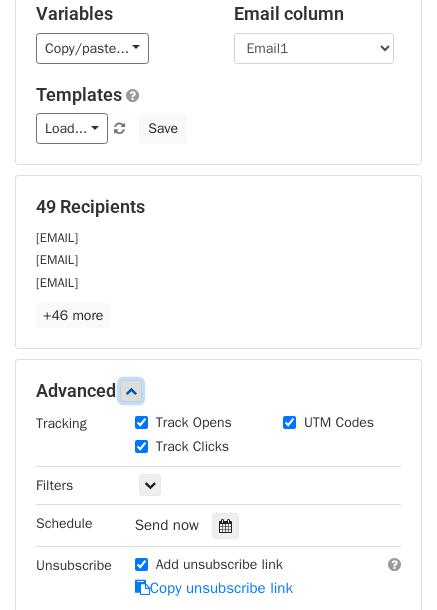 scroll, scrollTop: 300, scrollLeft: 0, axis: vertical 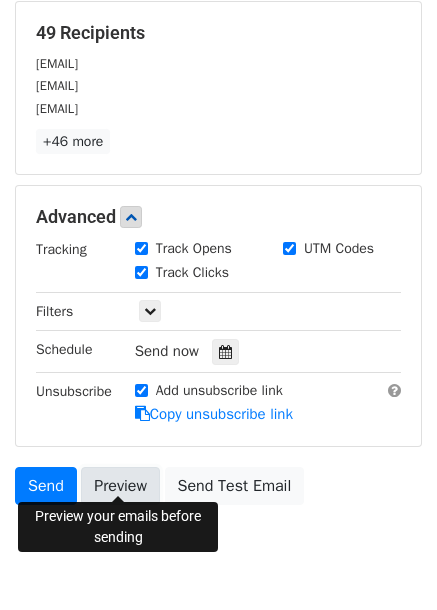 click on "Preview" at bounding box center [120, 486] 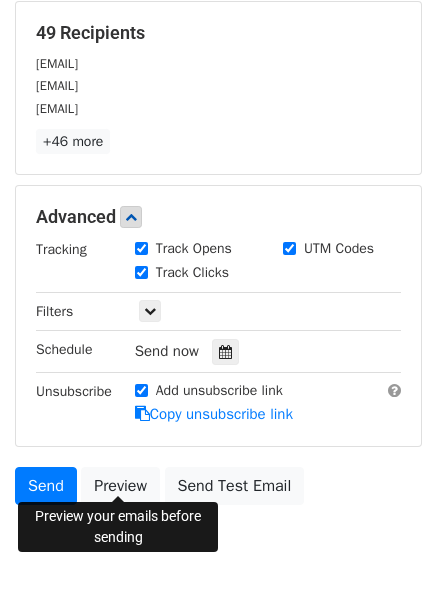 click on "New Campaign
Daily emails left: 200
Google Sheet:
Client Newsletter Contact List
Variables
Copy/paste...
{{Email1}}
{{First Name}}
{{Last Name}}
Email column
Email1
First Name
Last Name
Templates
Load...
No templates saved
Save
49 Recipients
bobby@matryzel.com
tkmsrao@gmail.com
anup_jain74@yahoo.co.in
+46 more
49 Recipients
×
bobby@matryzel.com
tkmsrao@gmail.com
anup_jain74@yahoo.co.in
amit.ray@gmail.com
asifsaleem80@gmail.com
amit84sg@gmail.com
vikashbavisi@gmail.com
wieconnect@gmail.com
ciccu@cmukho.com
david@morais.com.my
alvisooizs@gmail.com
sekar.ramkumar@gmail.com
sherman.yeo.wl@gmail.com
Ramukavisved@gmail.com
changcath1@gmail.com
hss@safeconsortium.com
puneet.gambhir@grab.com" at bounding box center (218, 155) 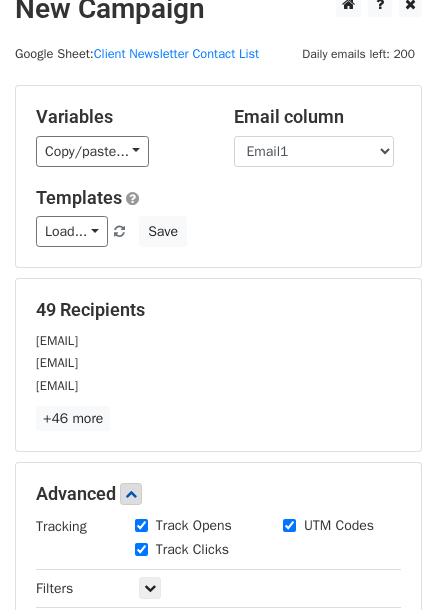 scroll, scrollTop: 0, scrollLeft: 0, axis: both 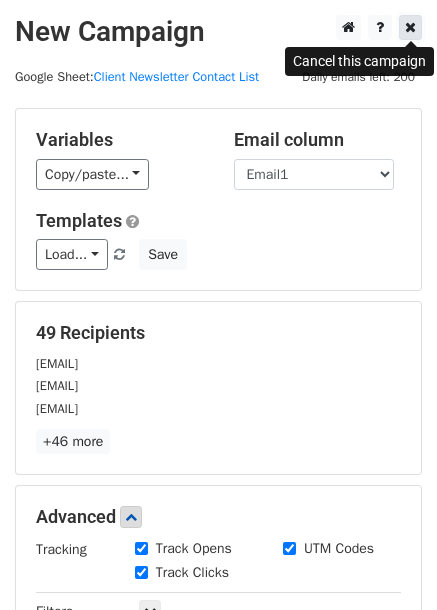 click at bounding box center (410, 27) 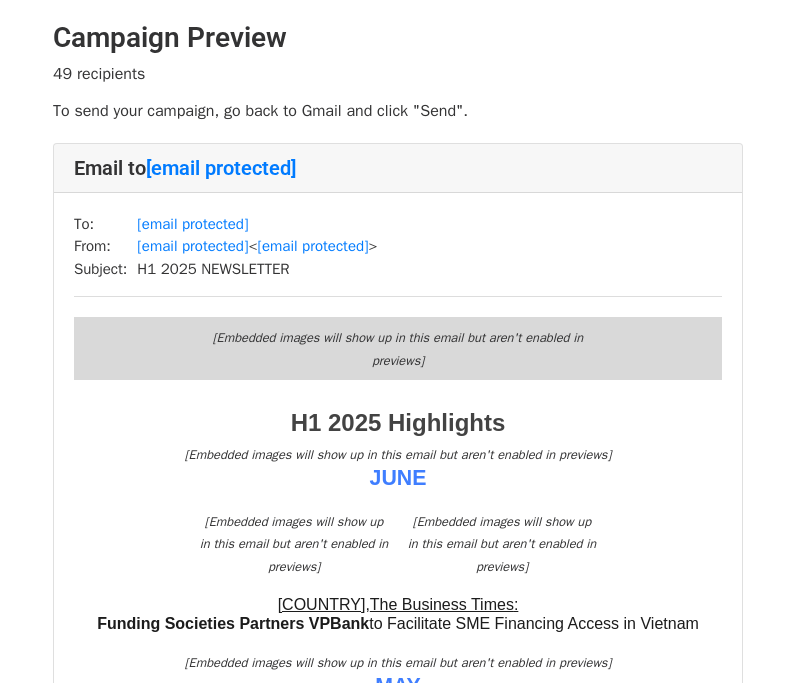 scroll, scrollTop: 0, scrollLeft: 0, axis: both 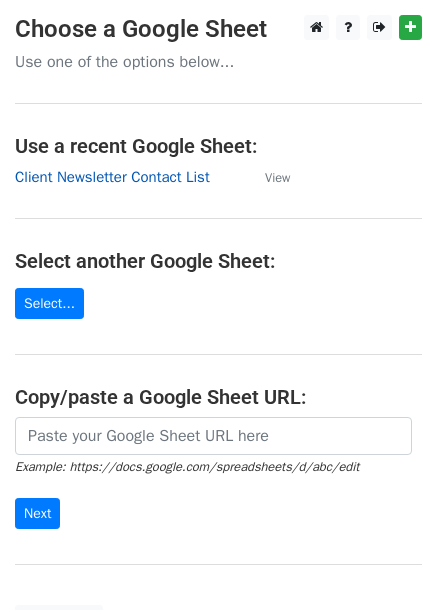 click on "Client Newsletter Contact List" at bounding box center (112, 177) 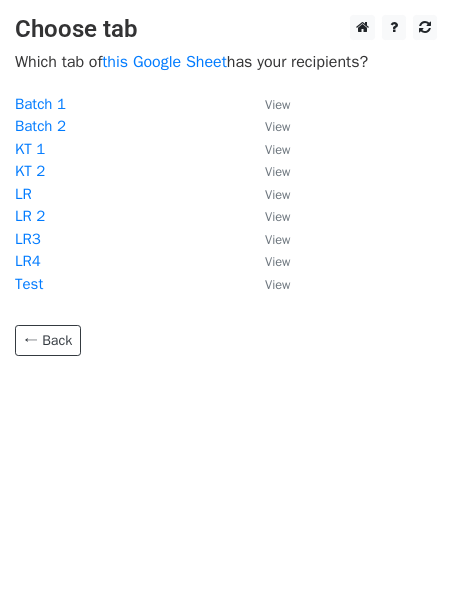 scroll, scrollTop: 0, scrollLeft: 0, axis: both 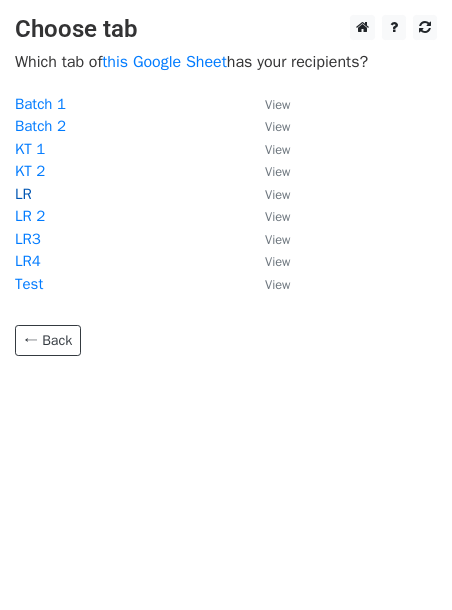 click on "LR" at bounding box center (23, 194) 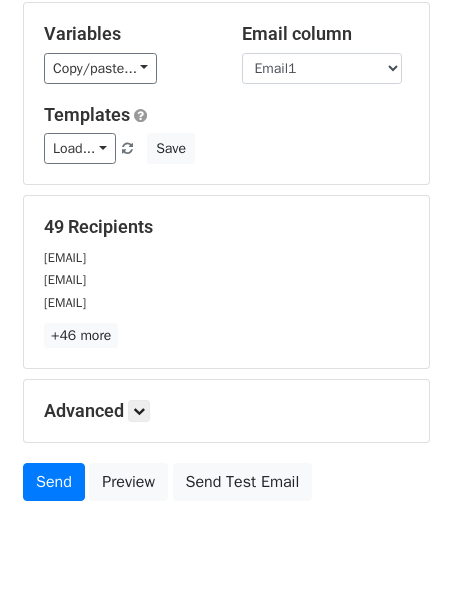 scroll, scrollTop: 162, scrollLeft: 0, axis: vertical 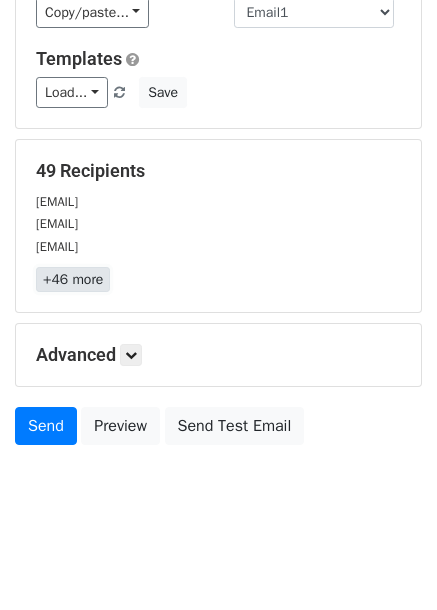 click on "+46 more" at bounding box center (73, 279) 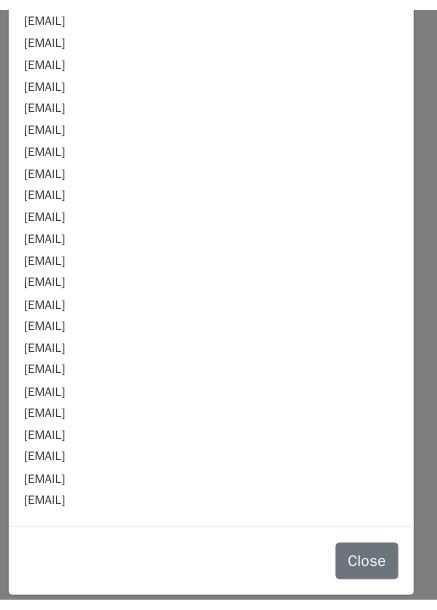 scroll, scrollTop: 0, scrollLeft: 0, axis: both 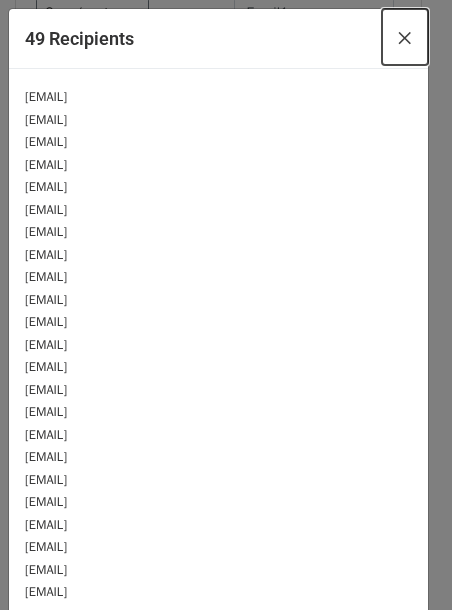 click on "×" at bounding box center [405, 37] 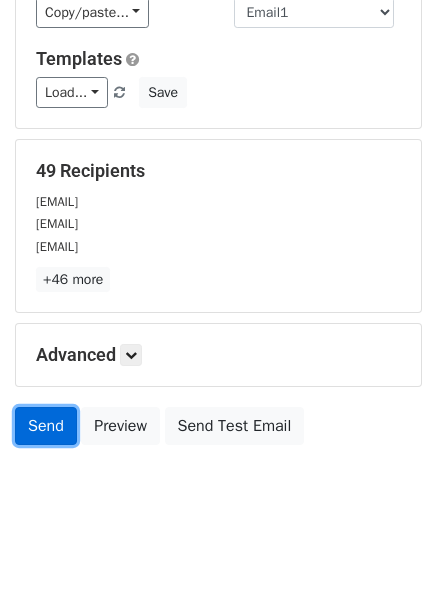 click on "Send" at bounding box center [46, 426] 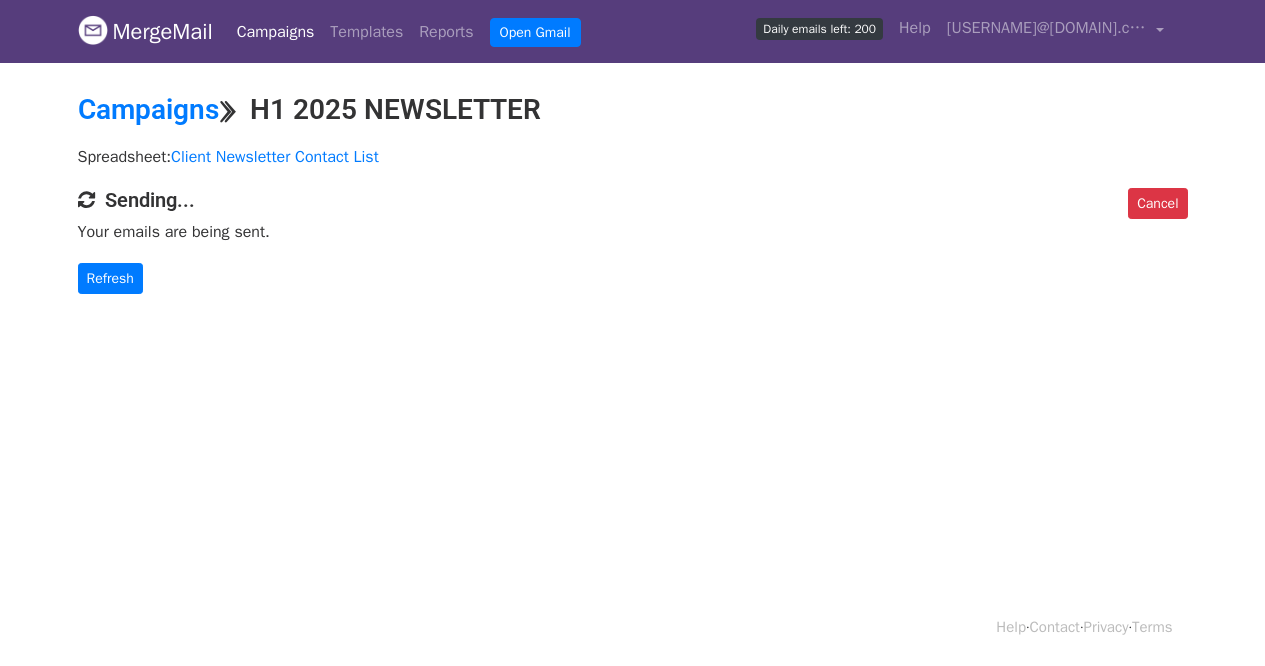 scroll, scrollTop: 0, scrollLeft: 0, axis: both 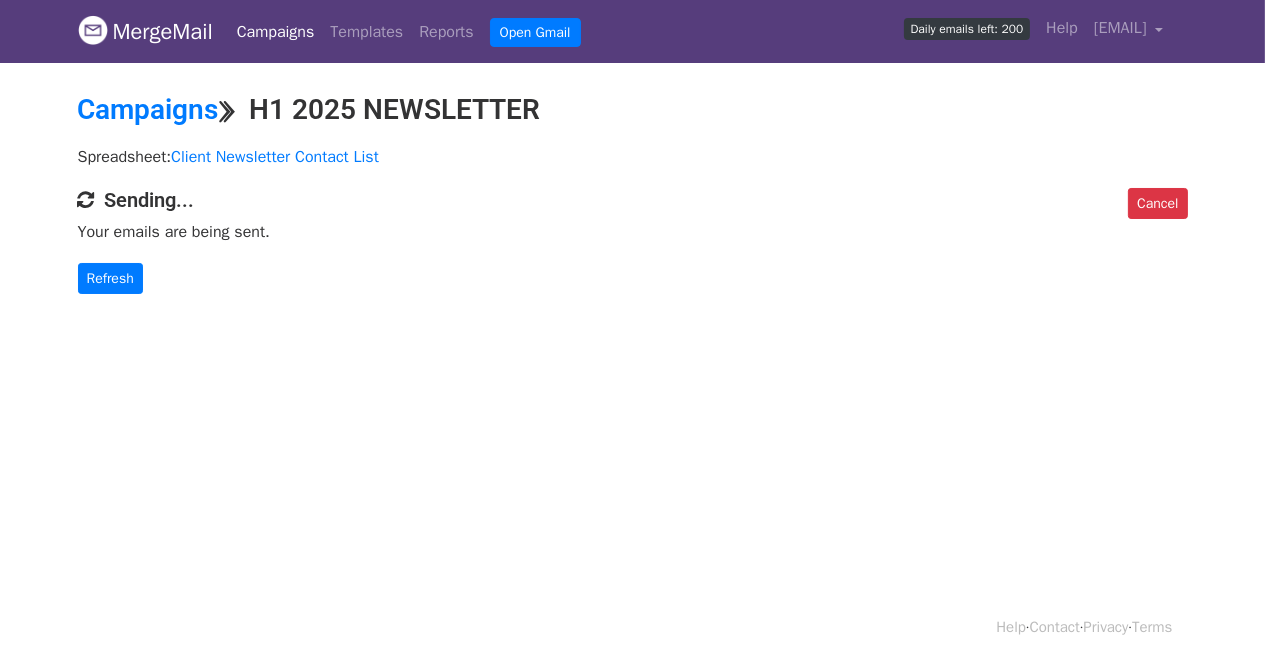 click on "MergeMail
Campaigns
Templates
Reports
Open Gmail
Daily emails left: 200
Help
[EMAIL]
Account
Unsubscribes
Integrations
Notification Settings
Sign out
New Features
You're all caught up!
Scheduled Campaigns
Schedule your emails to be sent later.
Read more
Account Reports
View reports across all of your campaigns to find highly-engaged recipients and to see which templates and campaigns have the most clicks and opens.
Read more
View my reports
Template Editor
Create beautiful emails using our powerful template editor.
Read more
View my templates
Campaigns
⟫
H1 2025 NEWSLETTER
Spreadsheet:
Client Newsletter Contact List
Cancel
Sending...
Your emails are being sent.
Refresh
Help
·
Contact" at bounding box center [632, 333] 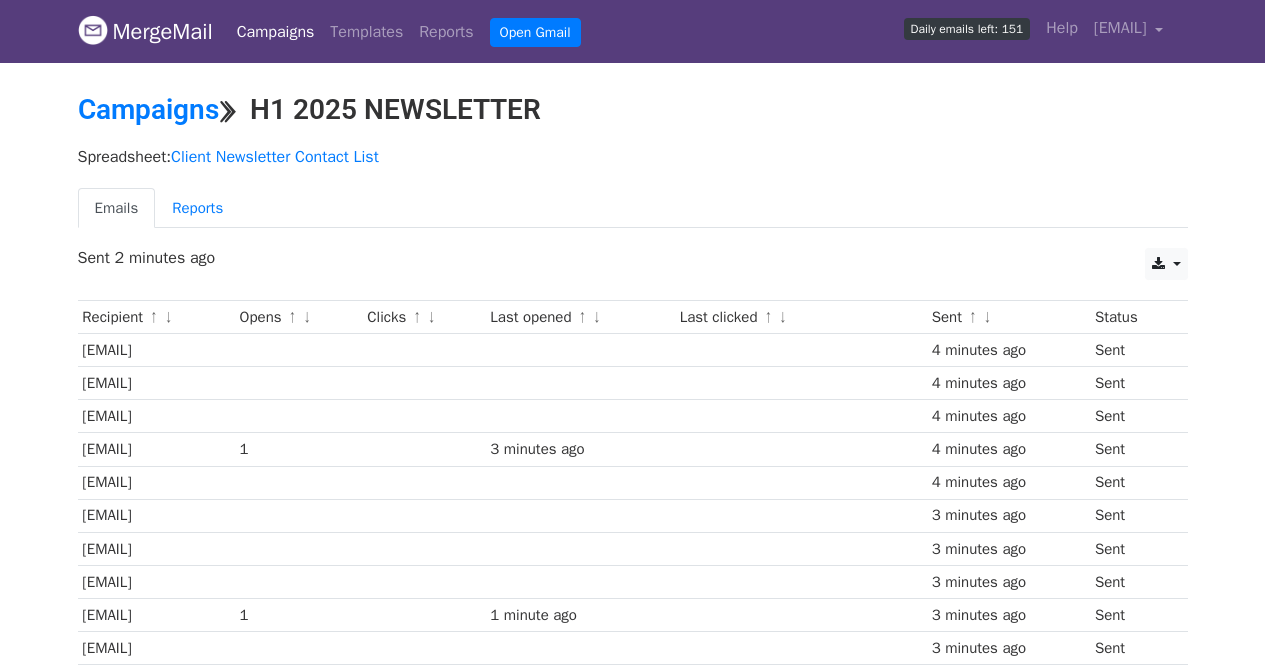 scroll, scrollTop: 0, scrollLeft: 0, axis: both 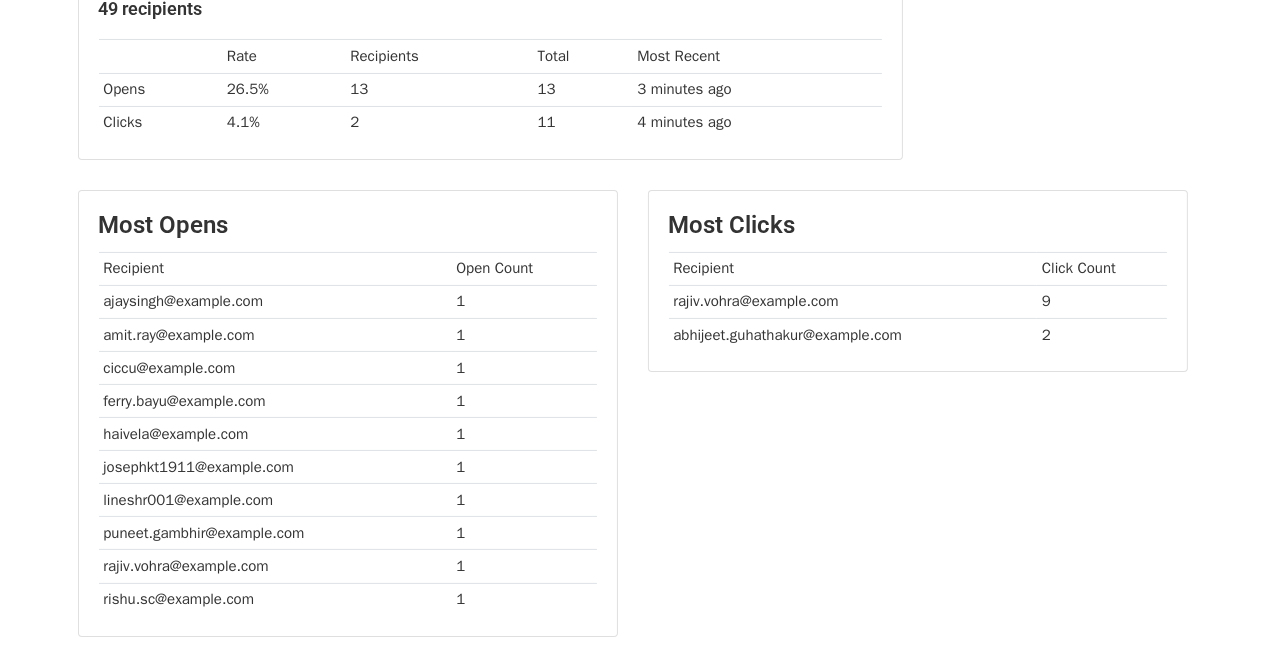 click on "MergeMail
Campaigns
Templates
Reports
Open Gmail
Daily emails left: 151
Help
lineshraj.sukumar@example.com
Account
Unsubscribes
Integrations
Notification Settings
Sign out
New Features
You're all caught up!
Scheduled Campaigns
Schedule your emails to be sent later.
Read more
Account Reports
View reports across all of your campaigns to find highly-engaged recipients and to see which templates and campaigns have the most clicks and opens.
Read more
View my reports
Template Editor
Create beautiful emails using our powerful template editor.
Read more
View my templates
Campaigns
⟫
H1 2025 NEWSLETTER
Spreadsheet:
Client Newsletter Contact List
Emails
Reports
Summary
49 recipients
Rate
Recipients
Total
Most Recent" at bounding box center [632, 379] 